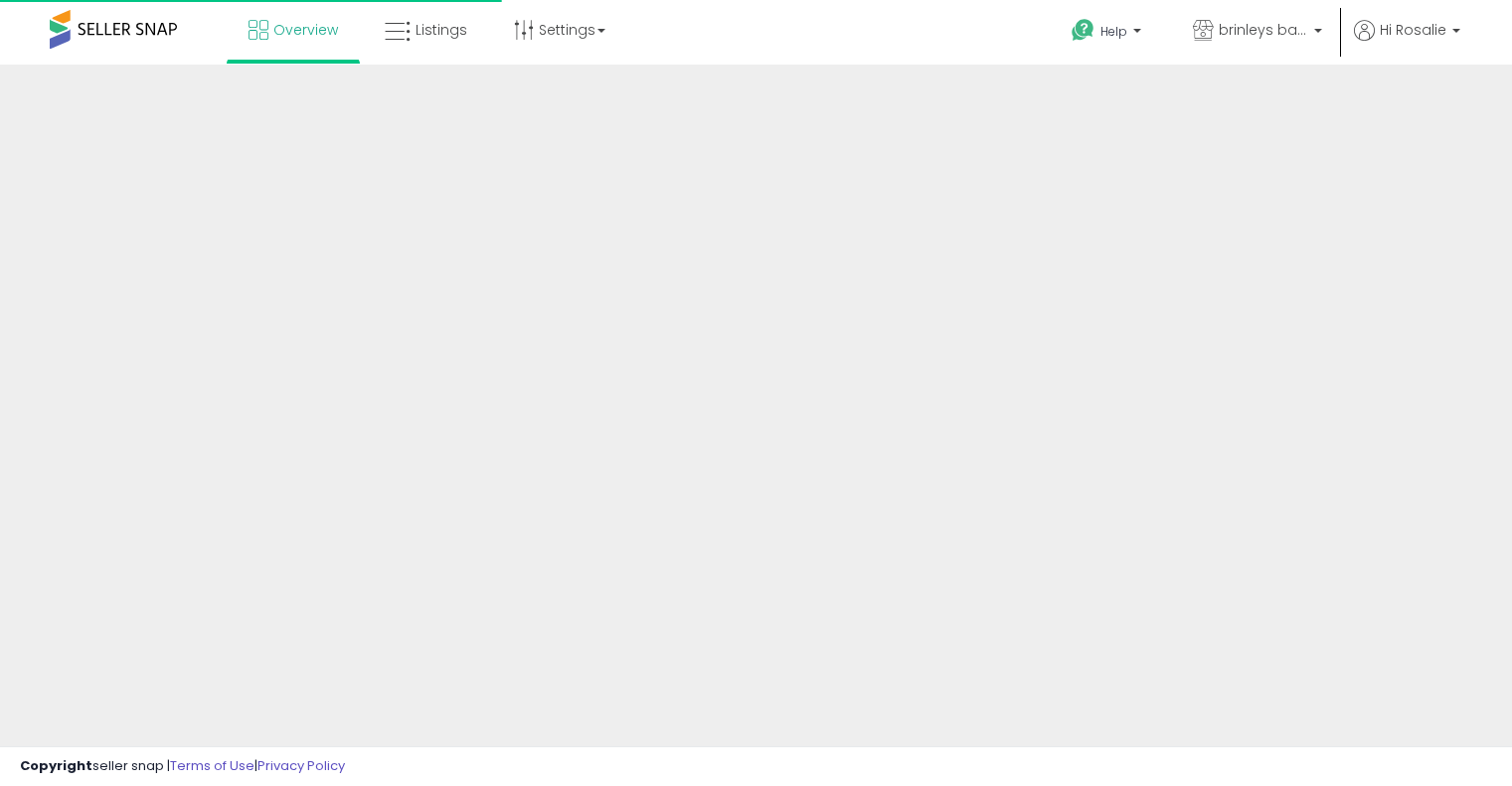 scroll, scrollTop: 0, scrollLeft: 0, axis: both 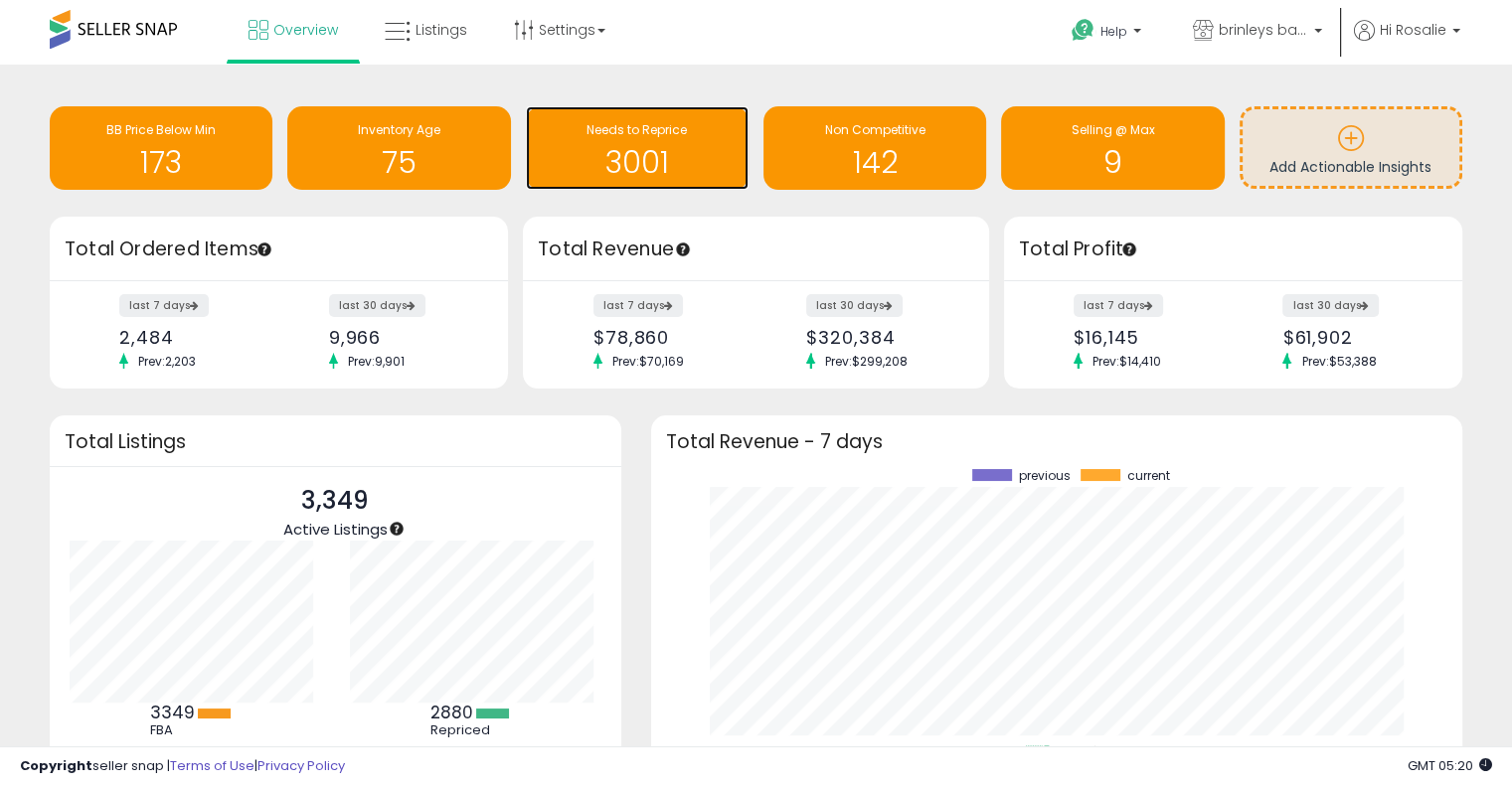 click on "3001" at bounding box center (637, 162) 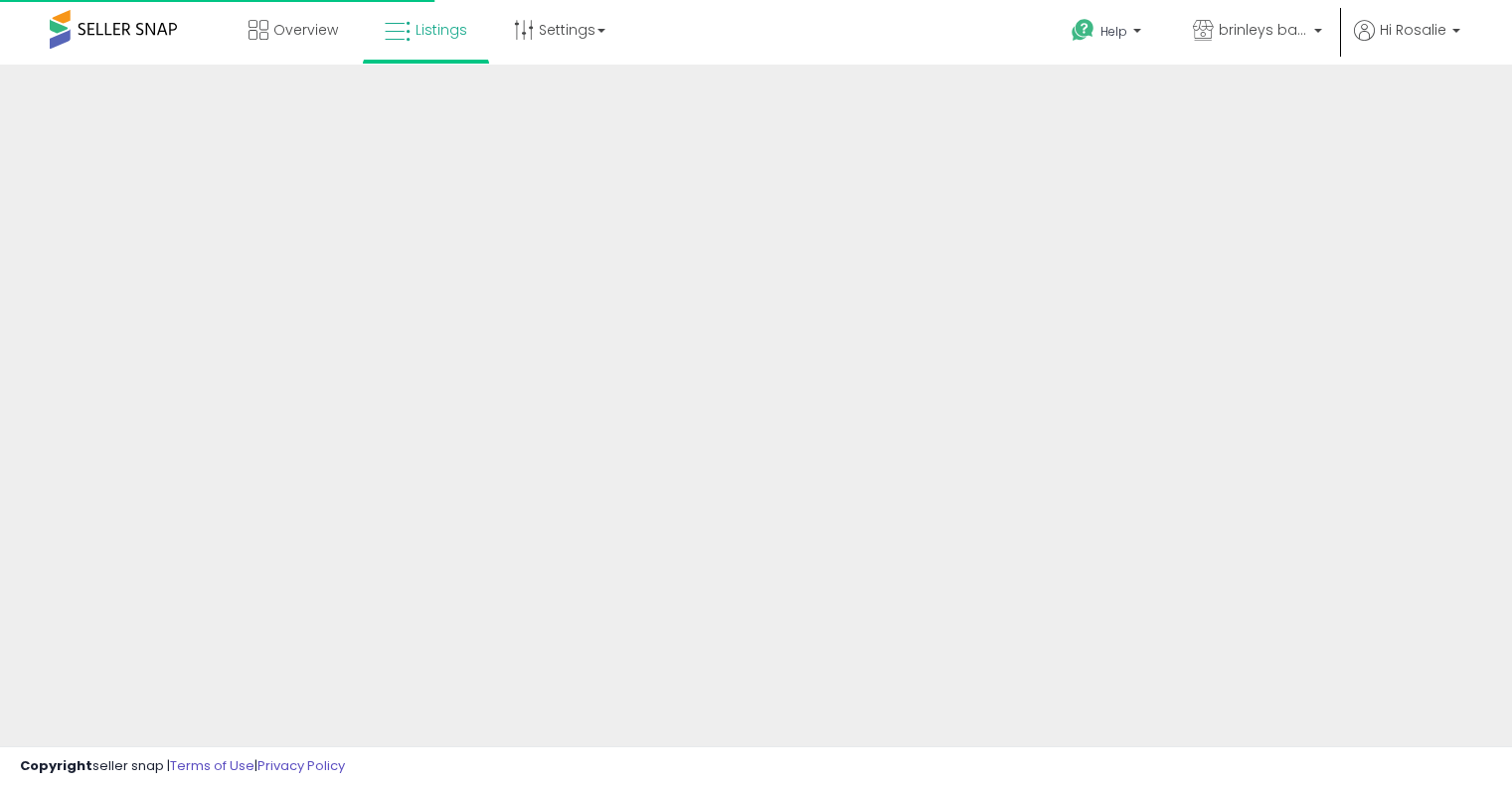 scroll, scrollTop: 0, scrollLeft: 0, axis: both 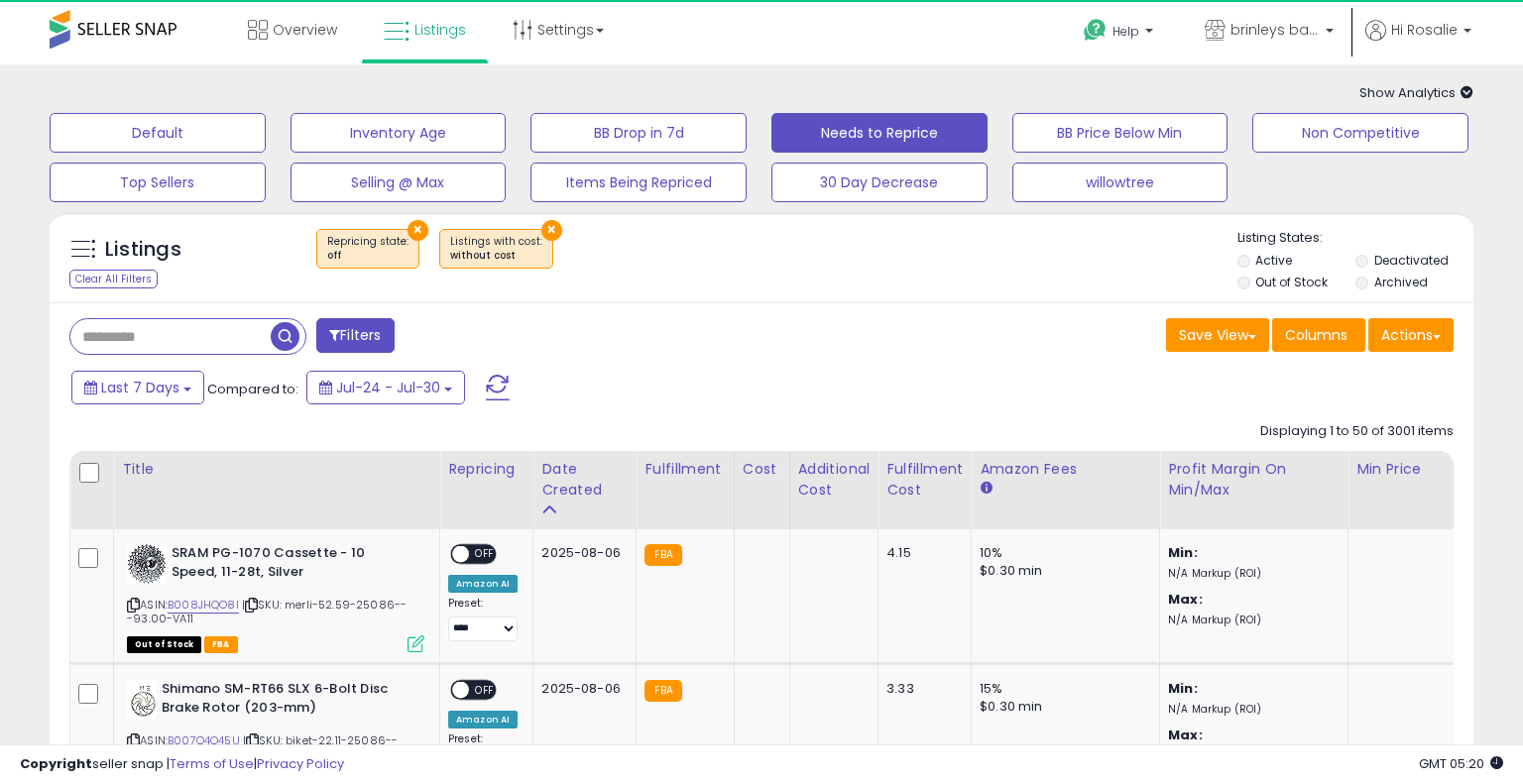 select on "**" 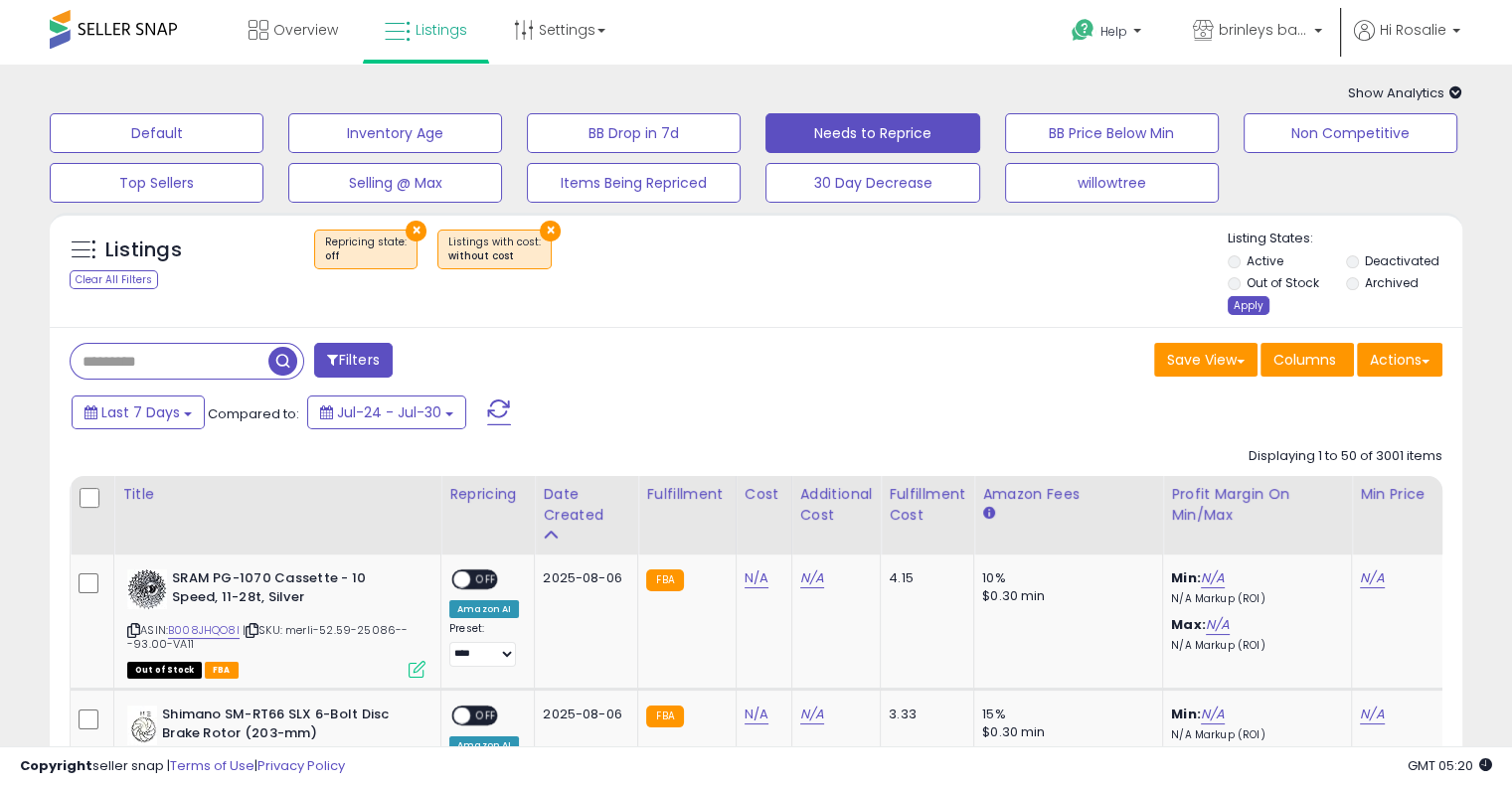 click on "Apply" at bounding box center [1249, 305] 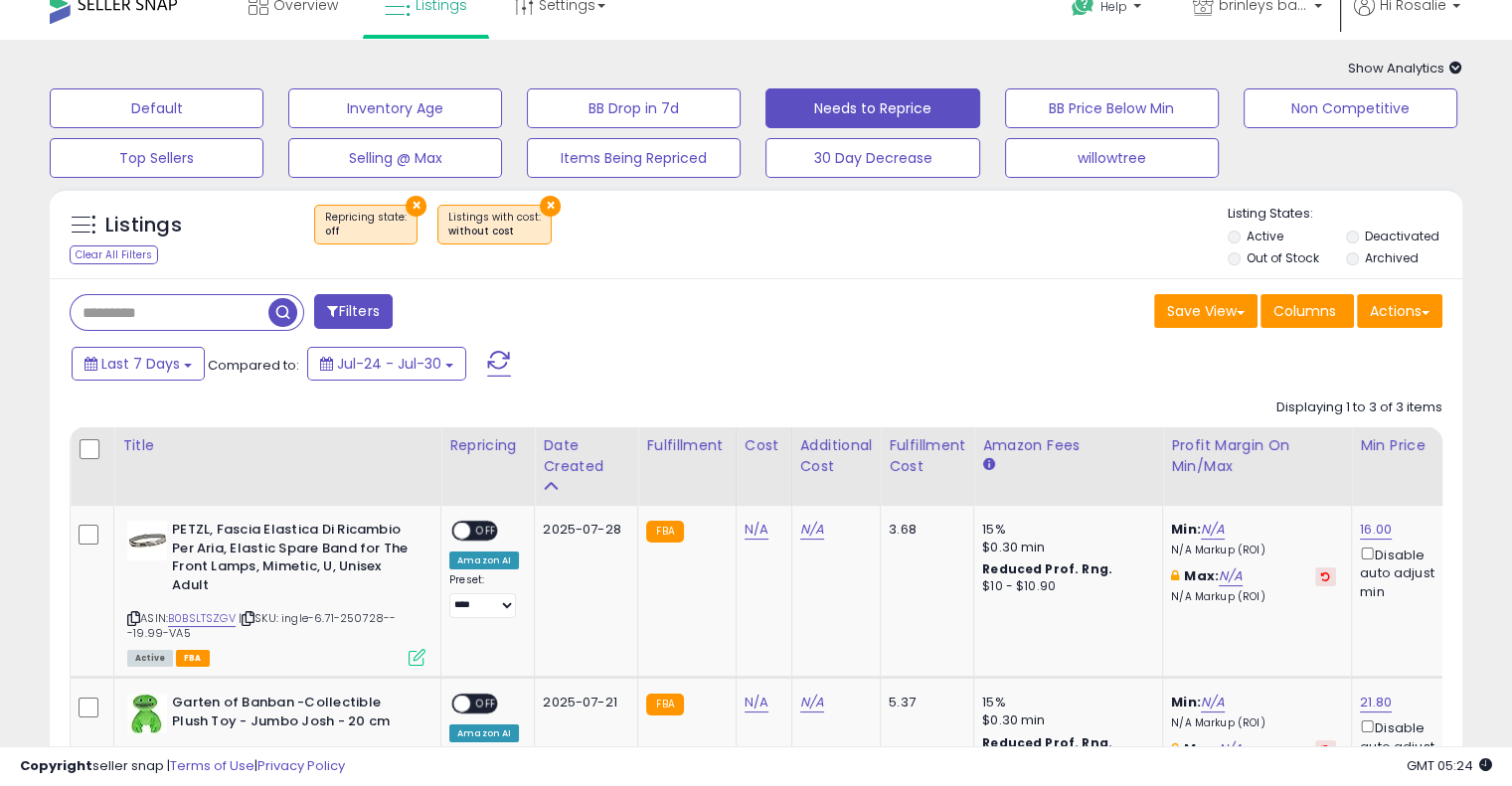 scroll, scrollTop: 357, scrollLeft: 0, axis: vertical 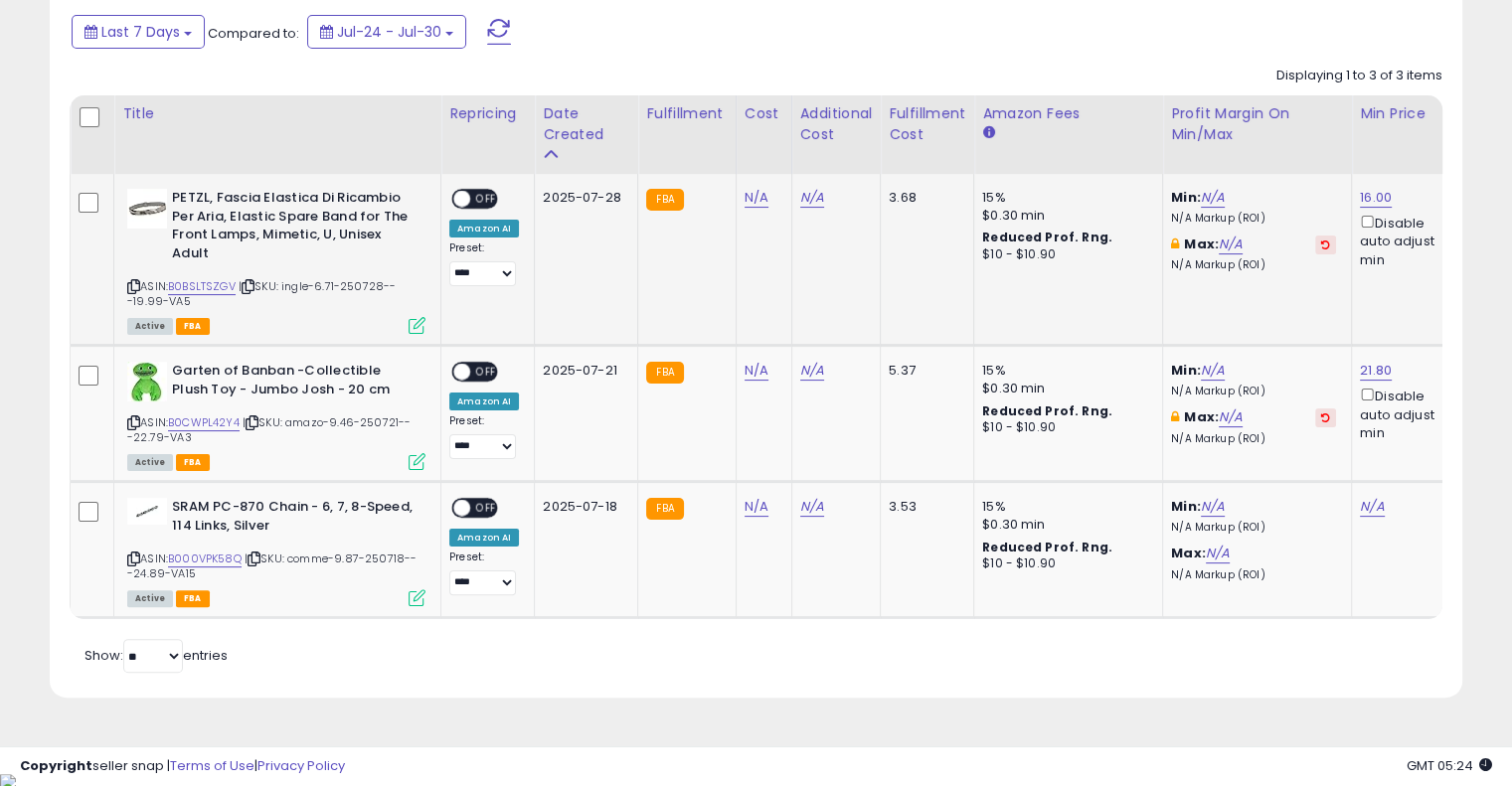 click at bounding box center [248, 286] 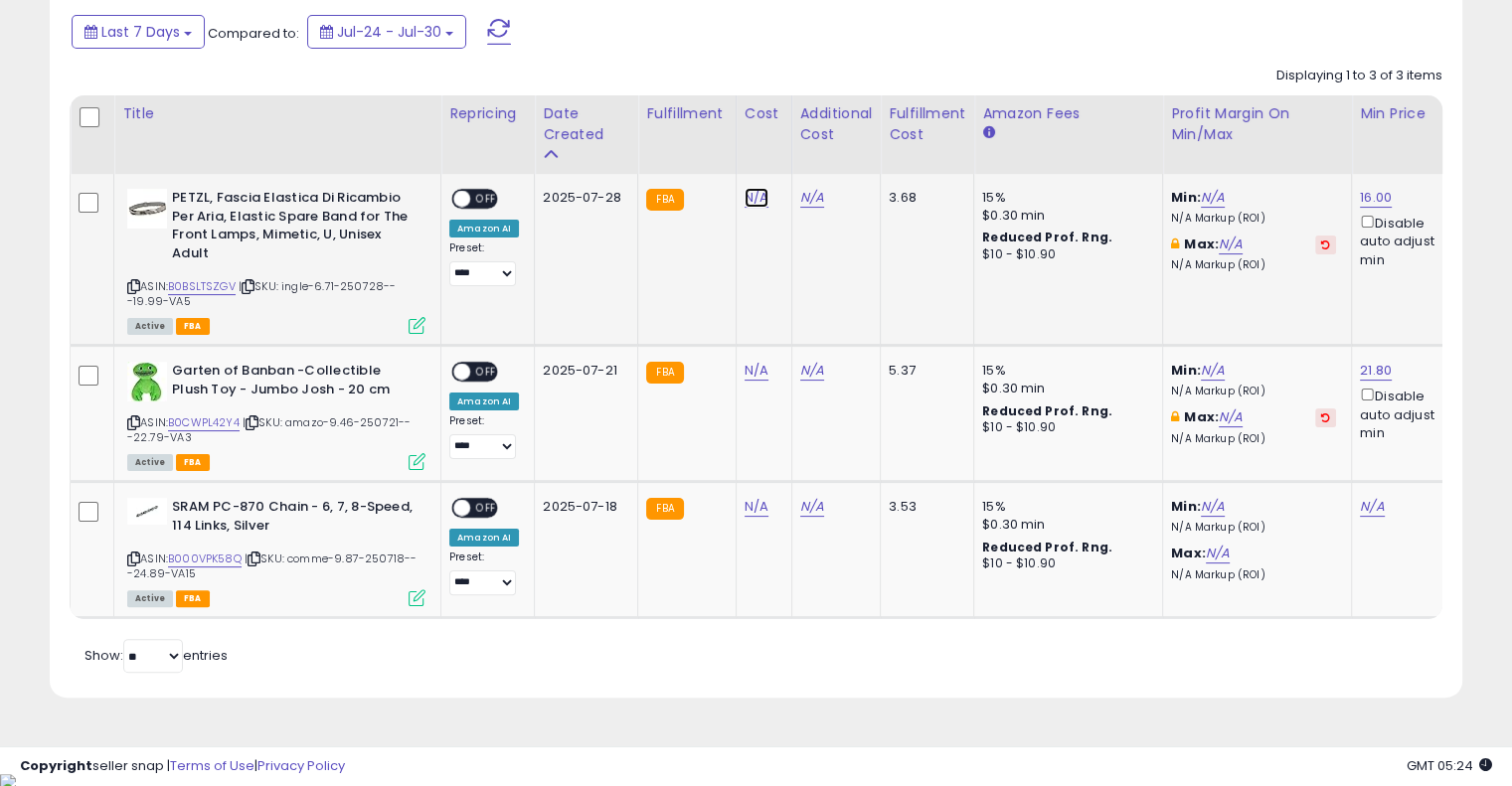 click on "N/A" at bounding box center (756, 198) 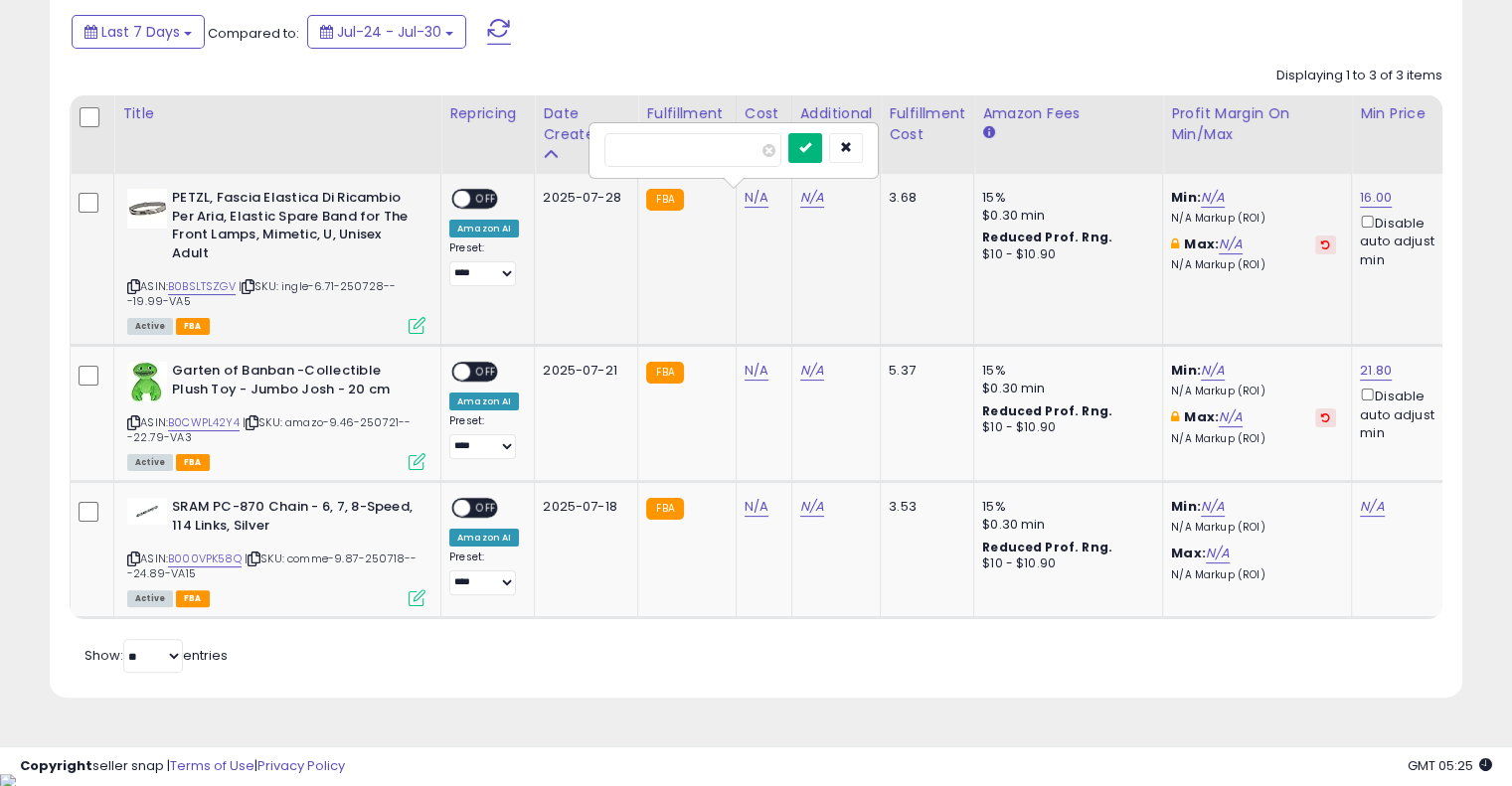 type on "****" 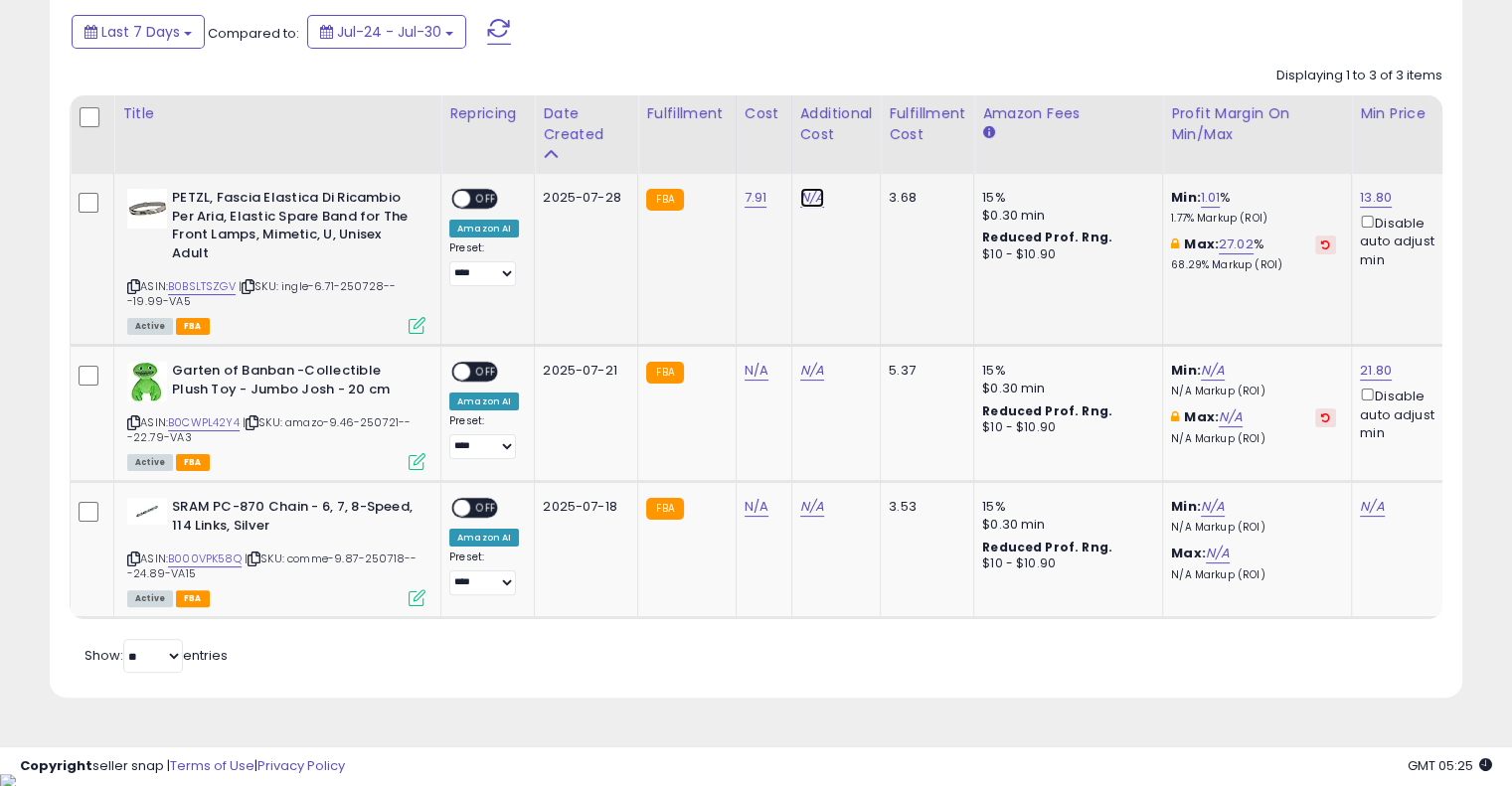click on "N/A" at bounding box center (812, 198) 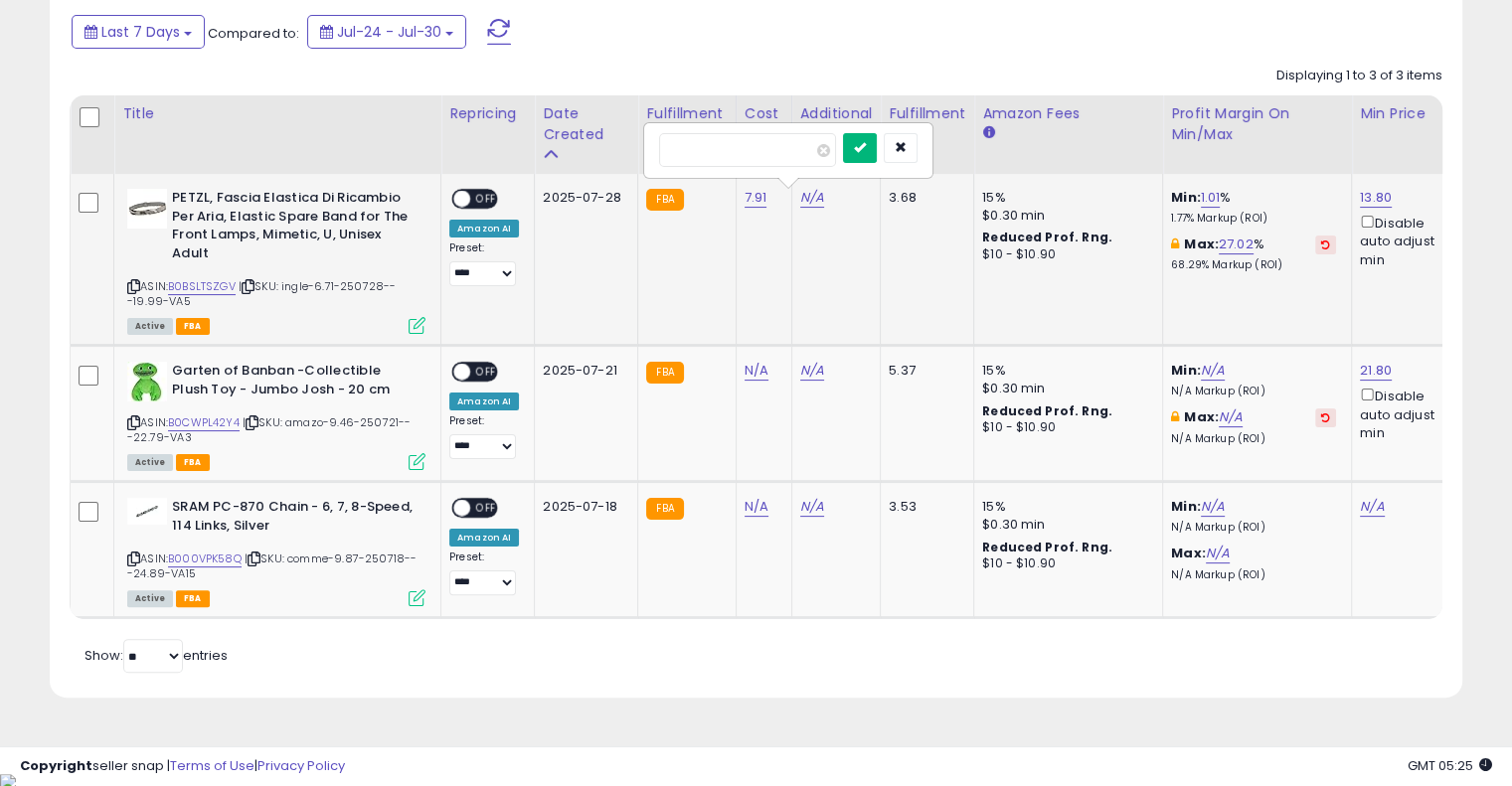type on "****" 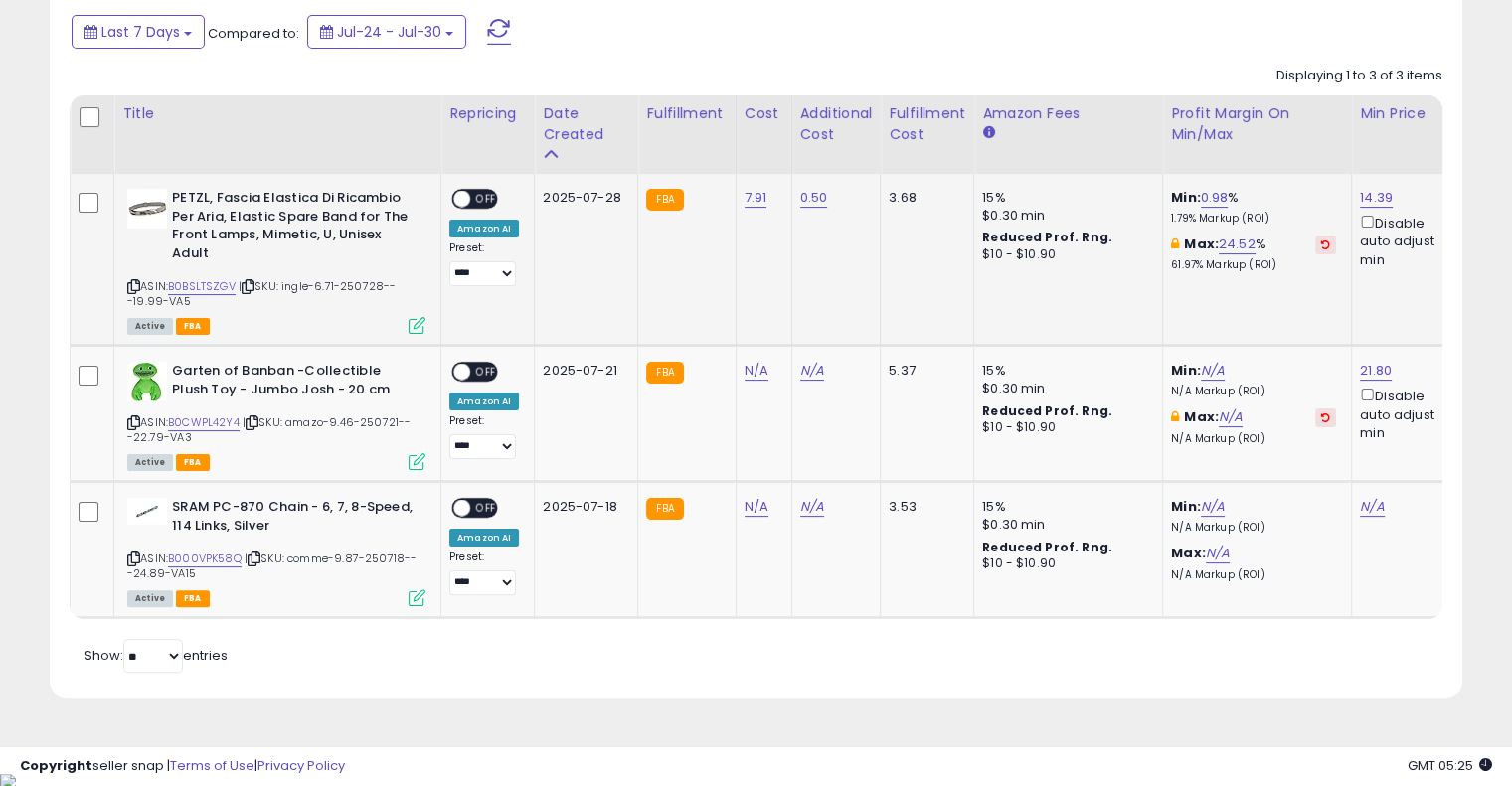 drag, startPoint x: 491, startPoint y: 194, endPoint x: 493, endPoint y: 217, distance: 23.086793 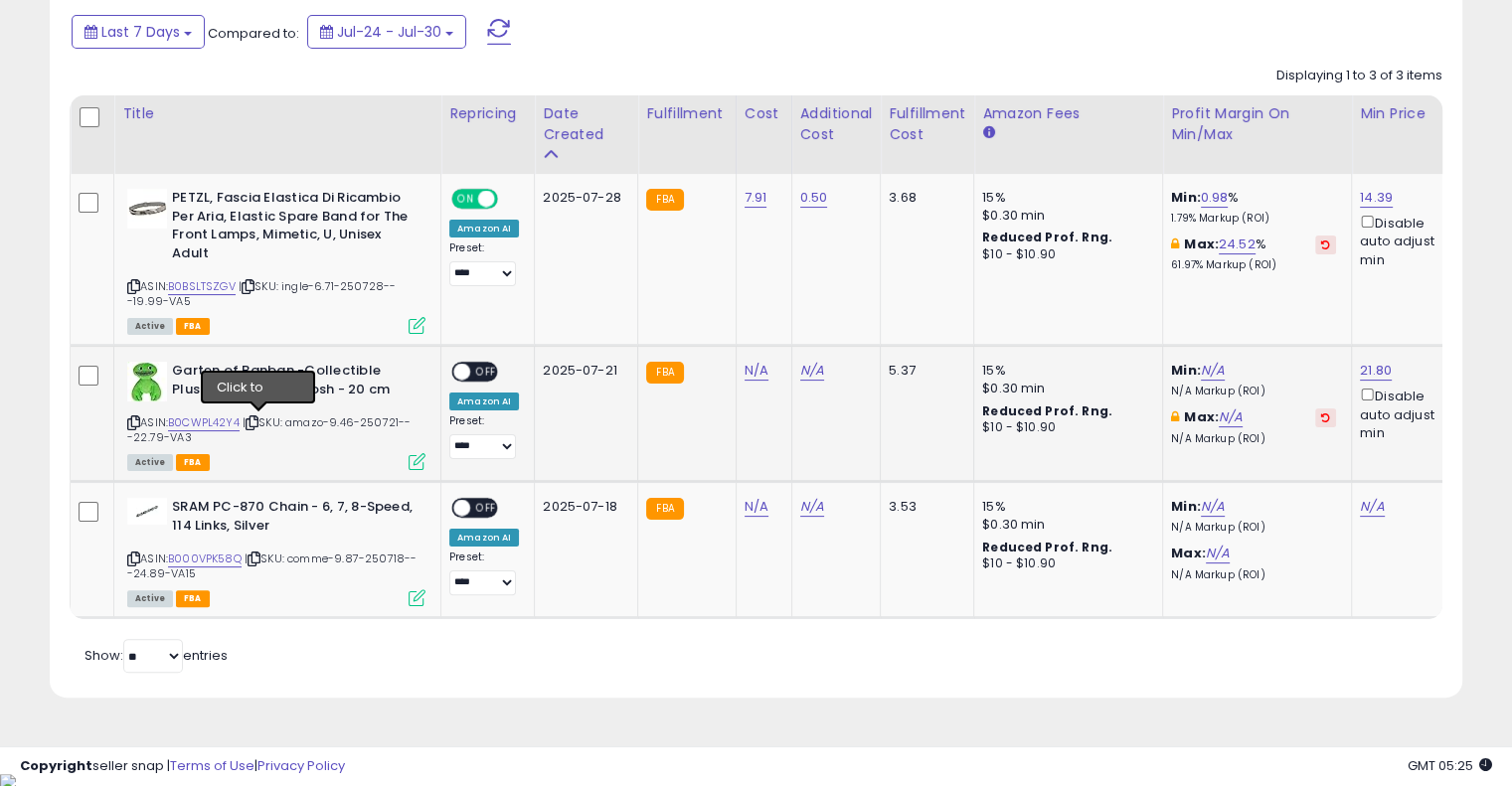 click at bounding box center [252, 422] 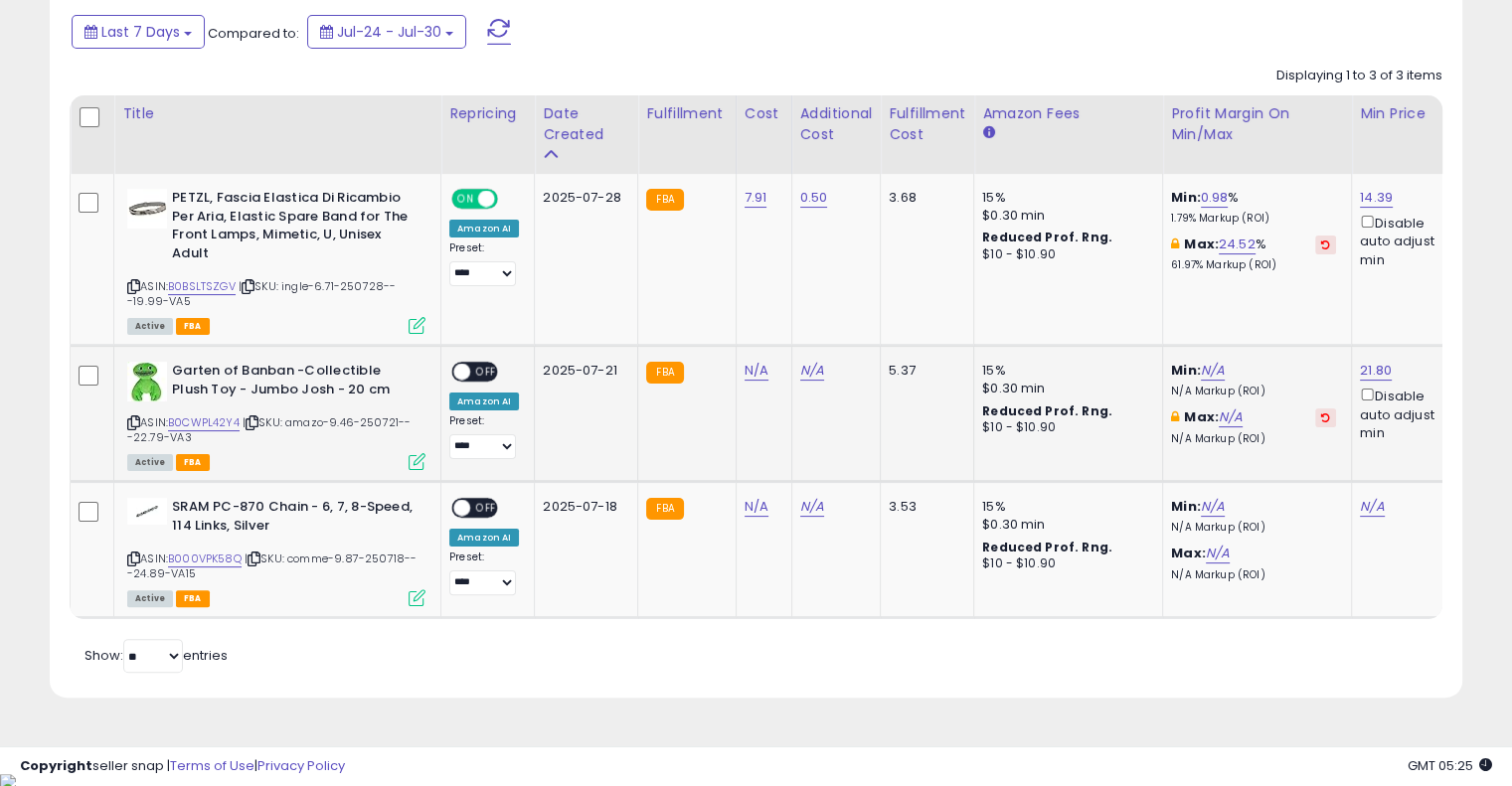 click at bounding box center [252, 422] 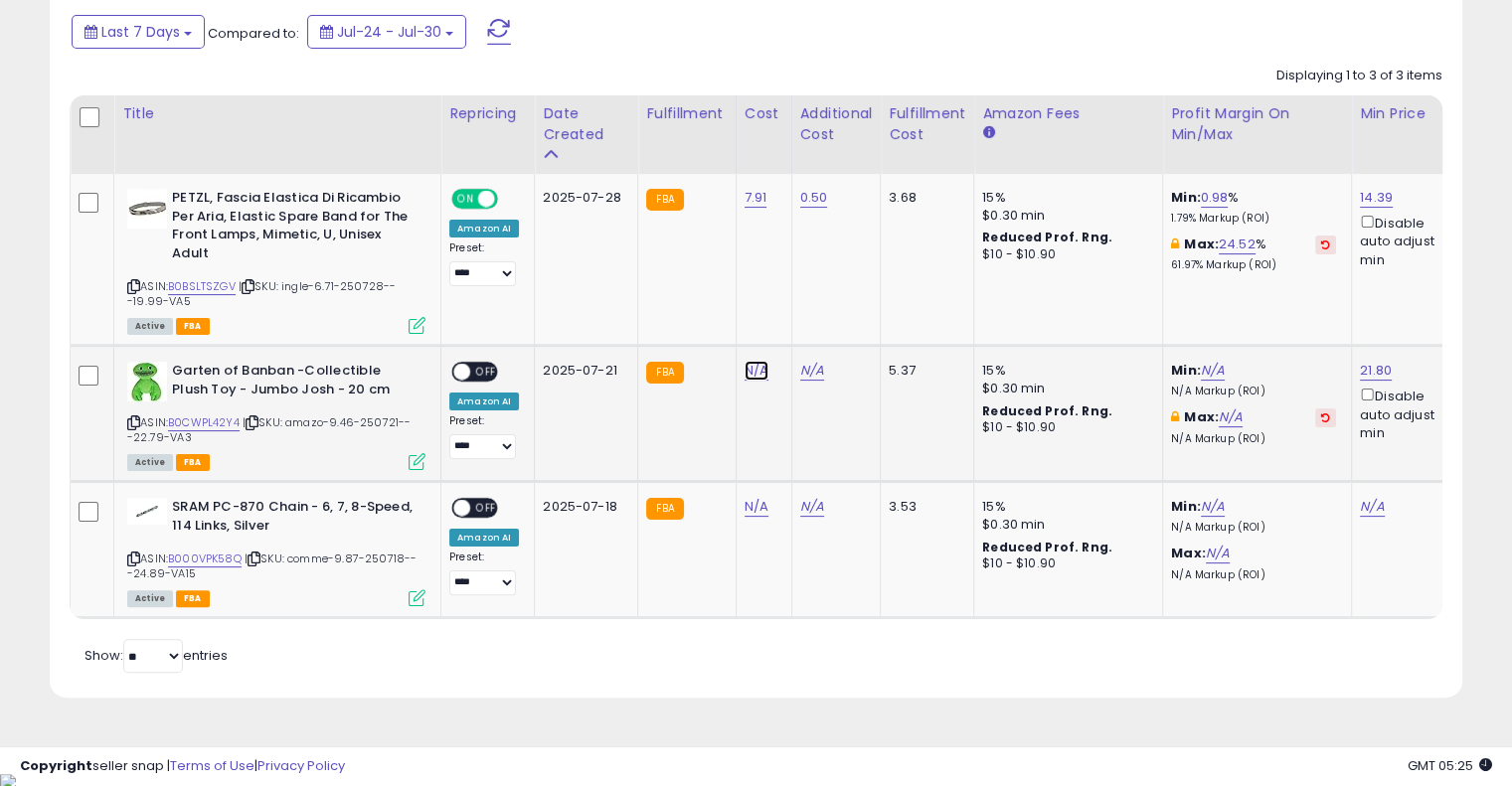 click on "N/A" at bounding box center [756, 371] 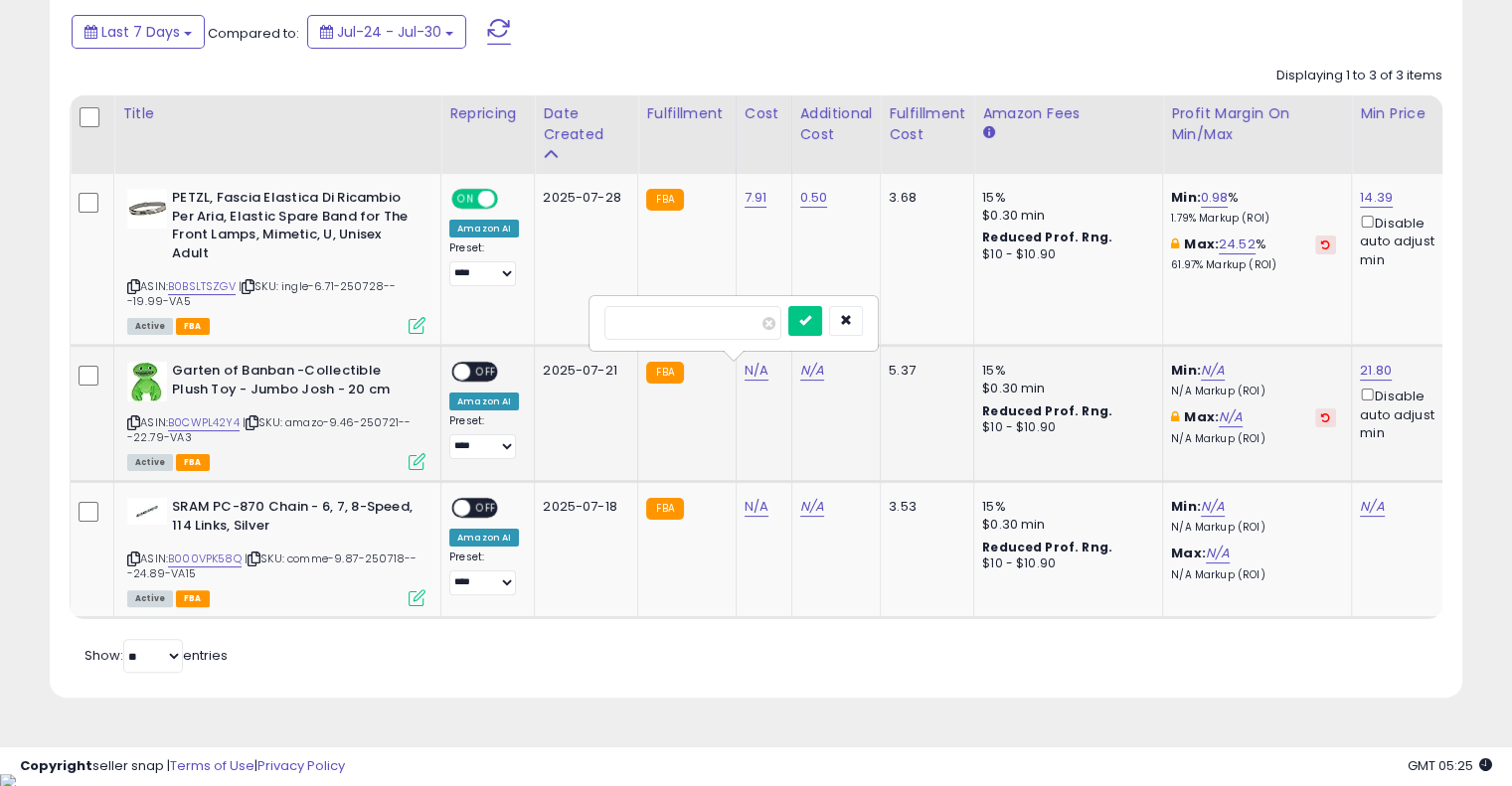 type on "*****" 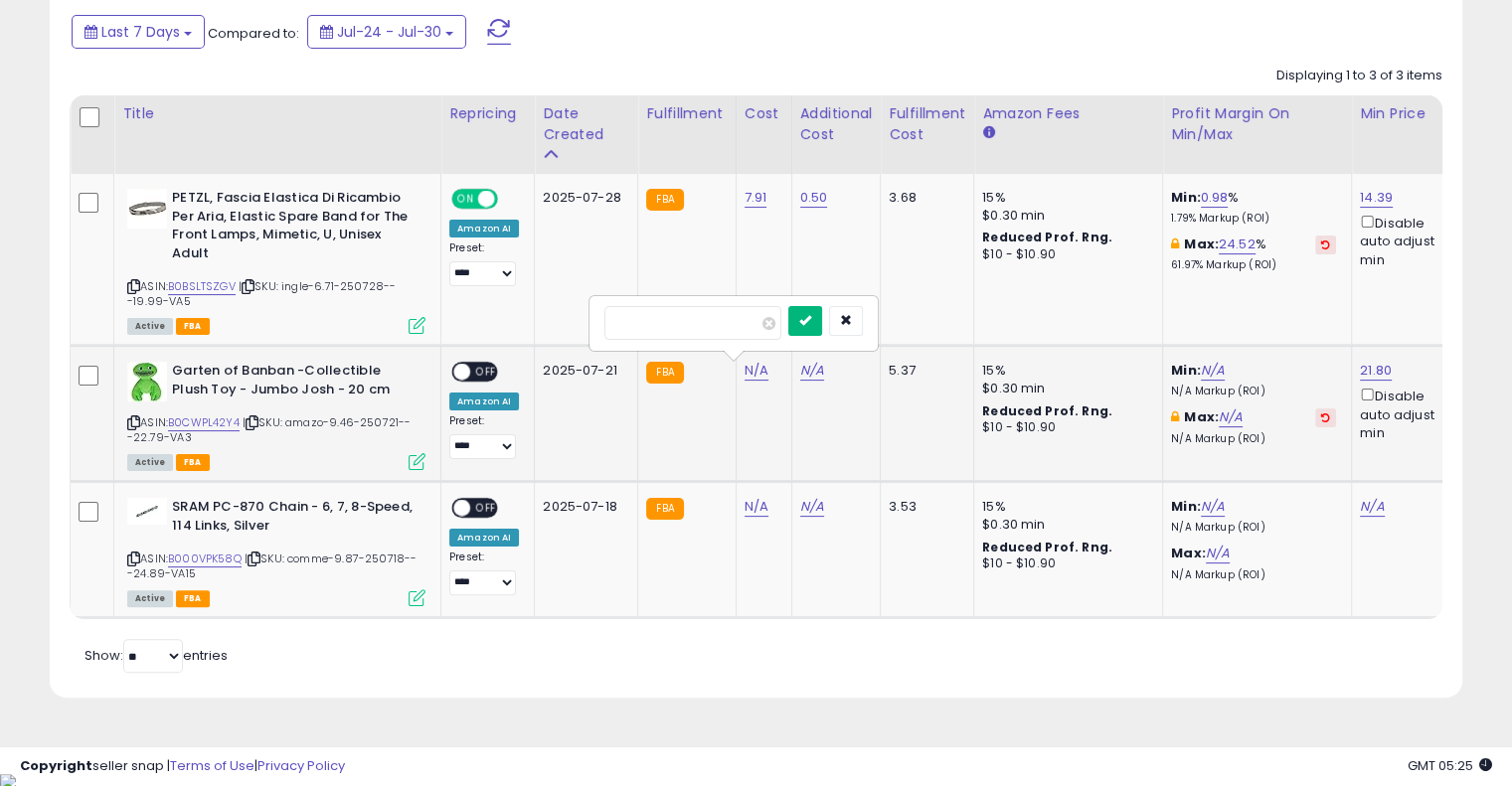 click at bounding box center [805, 320] 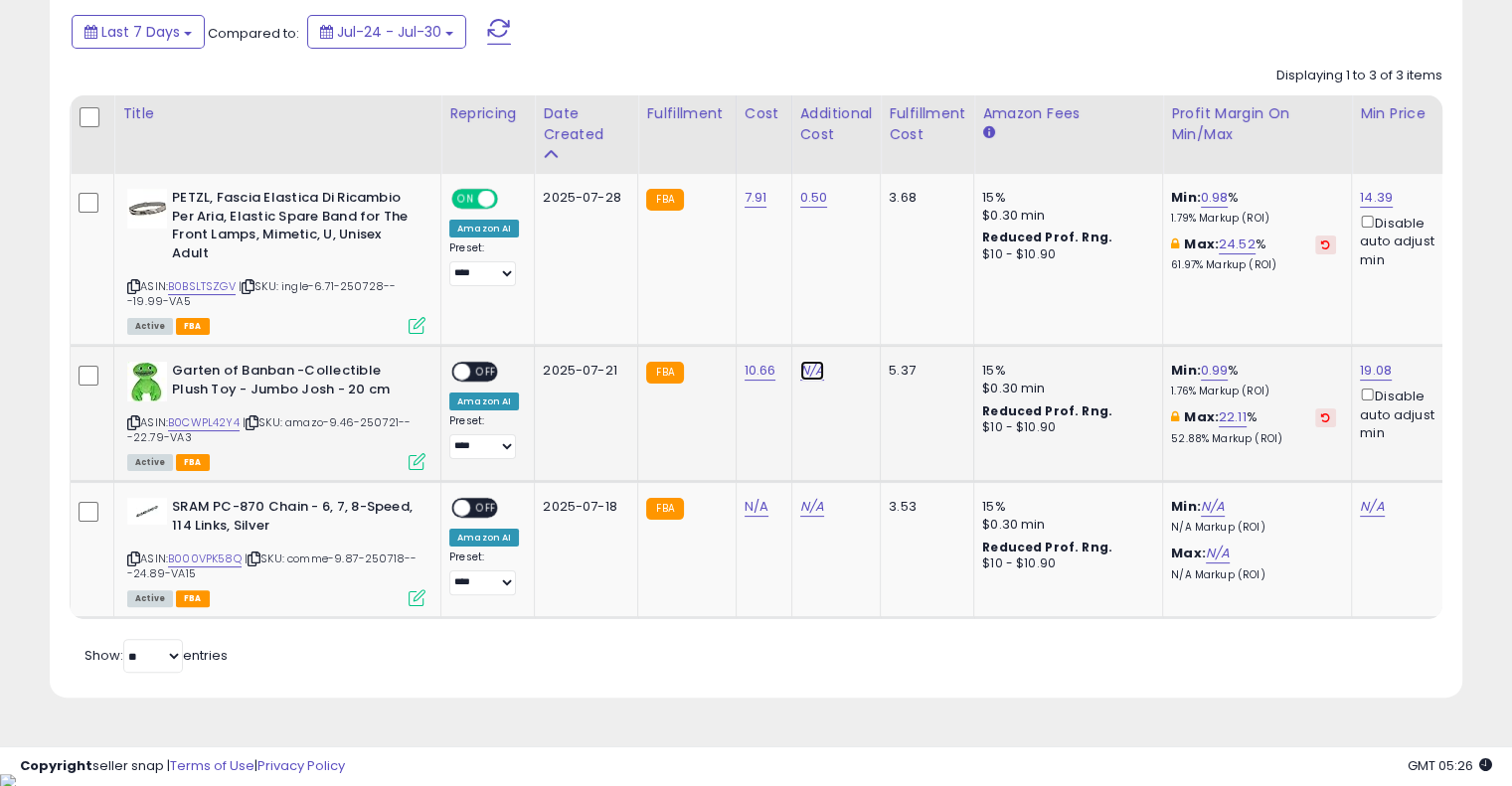 click on "N/A" at bounding box center [812, 371] 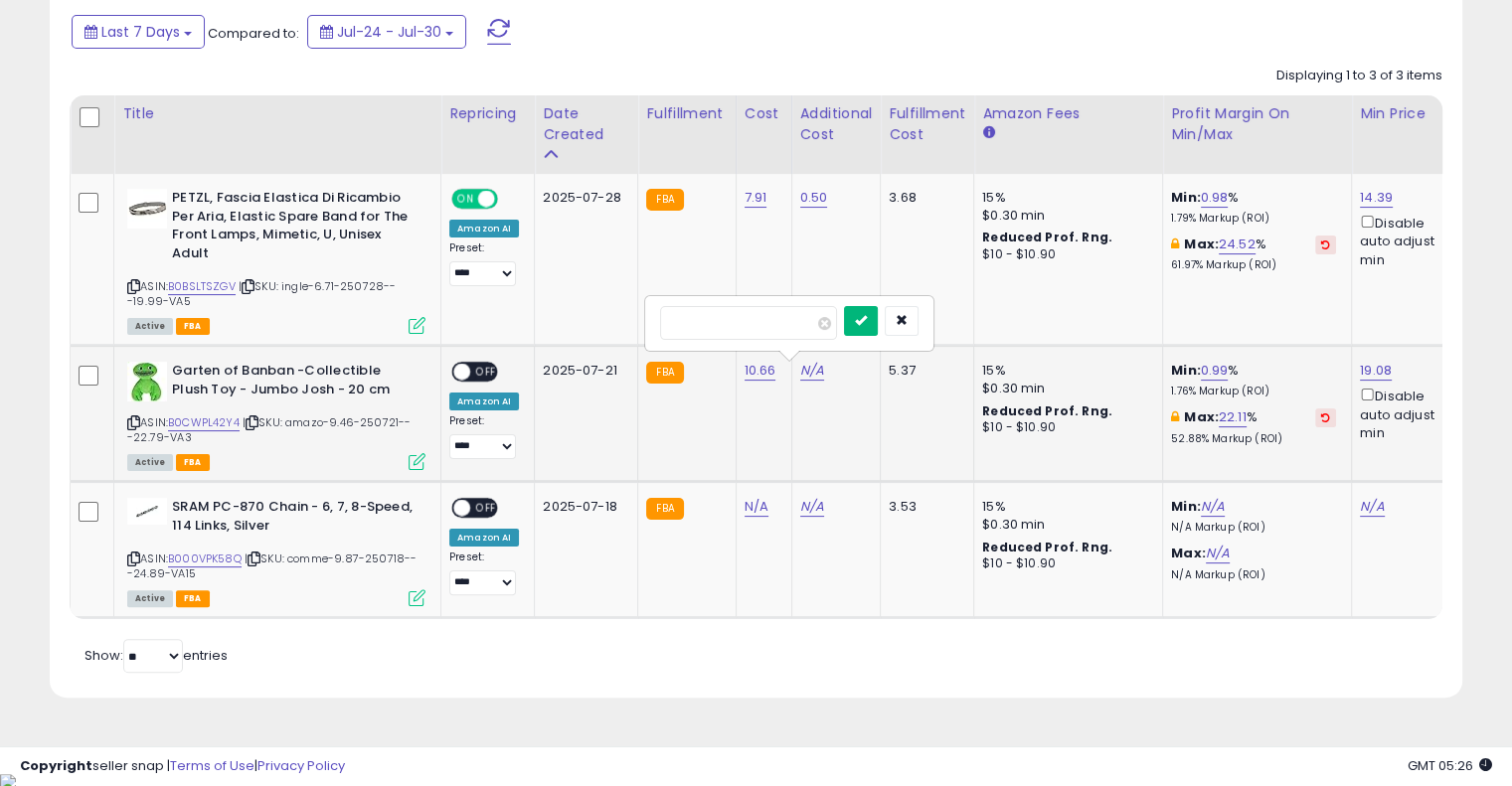 type on "****" 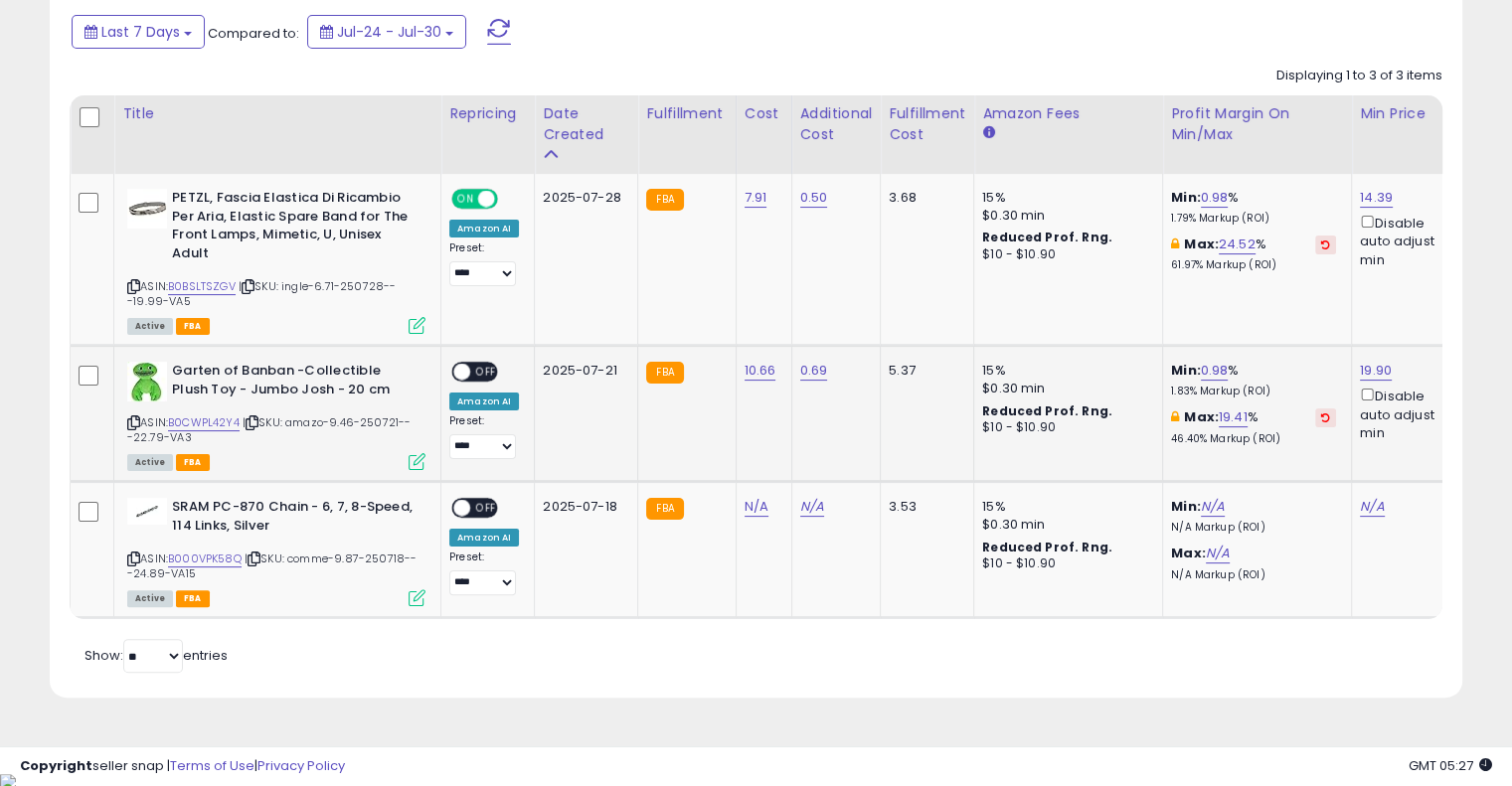 click on "OFF" at bounding box center (486, 372) 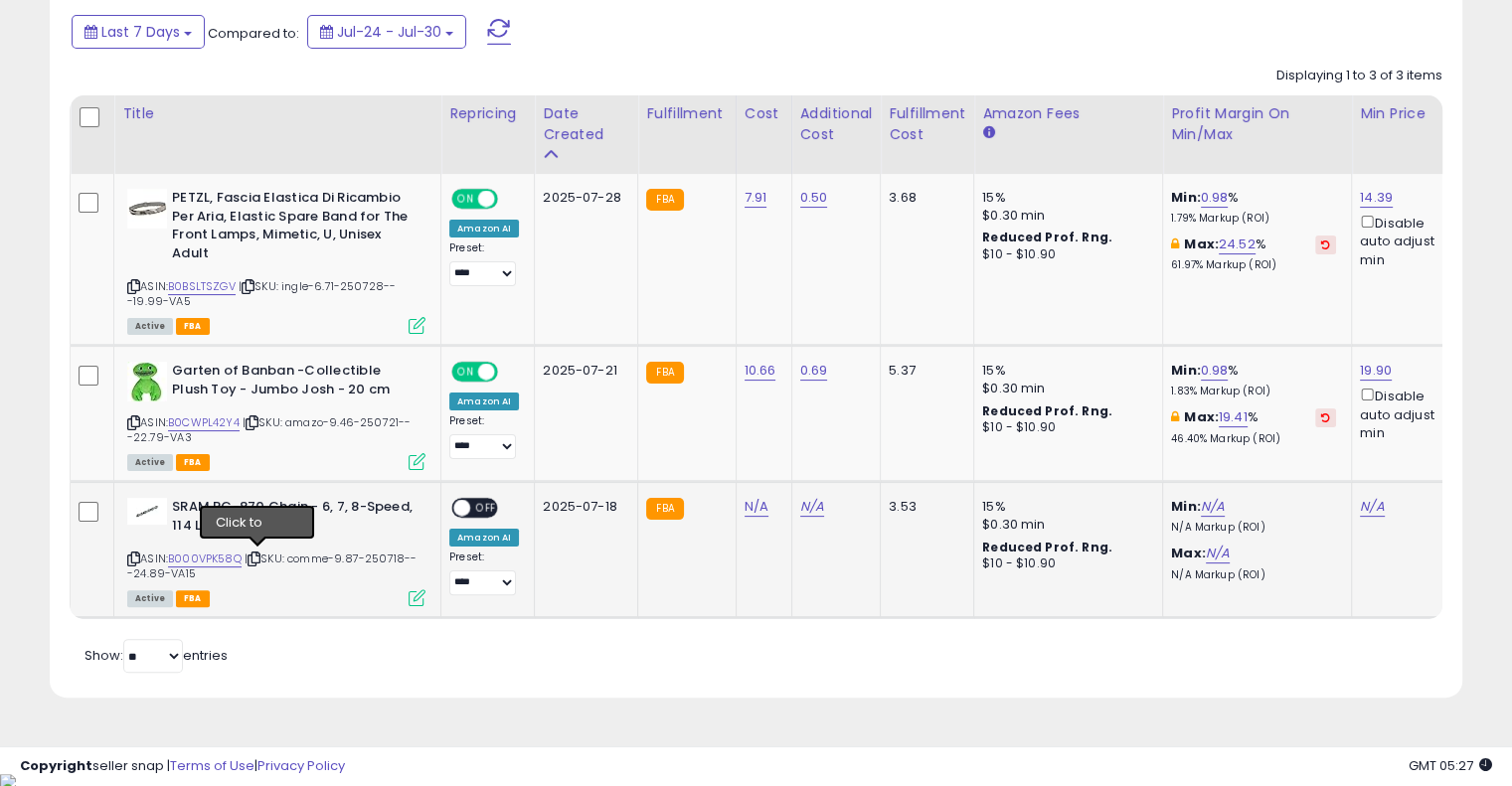 click at bounding box center [253, 558] 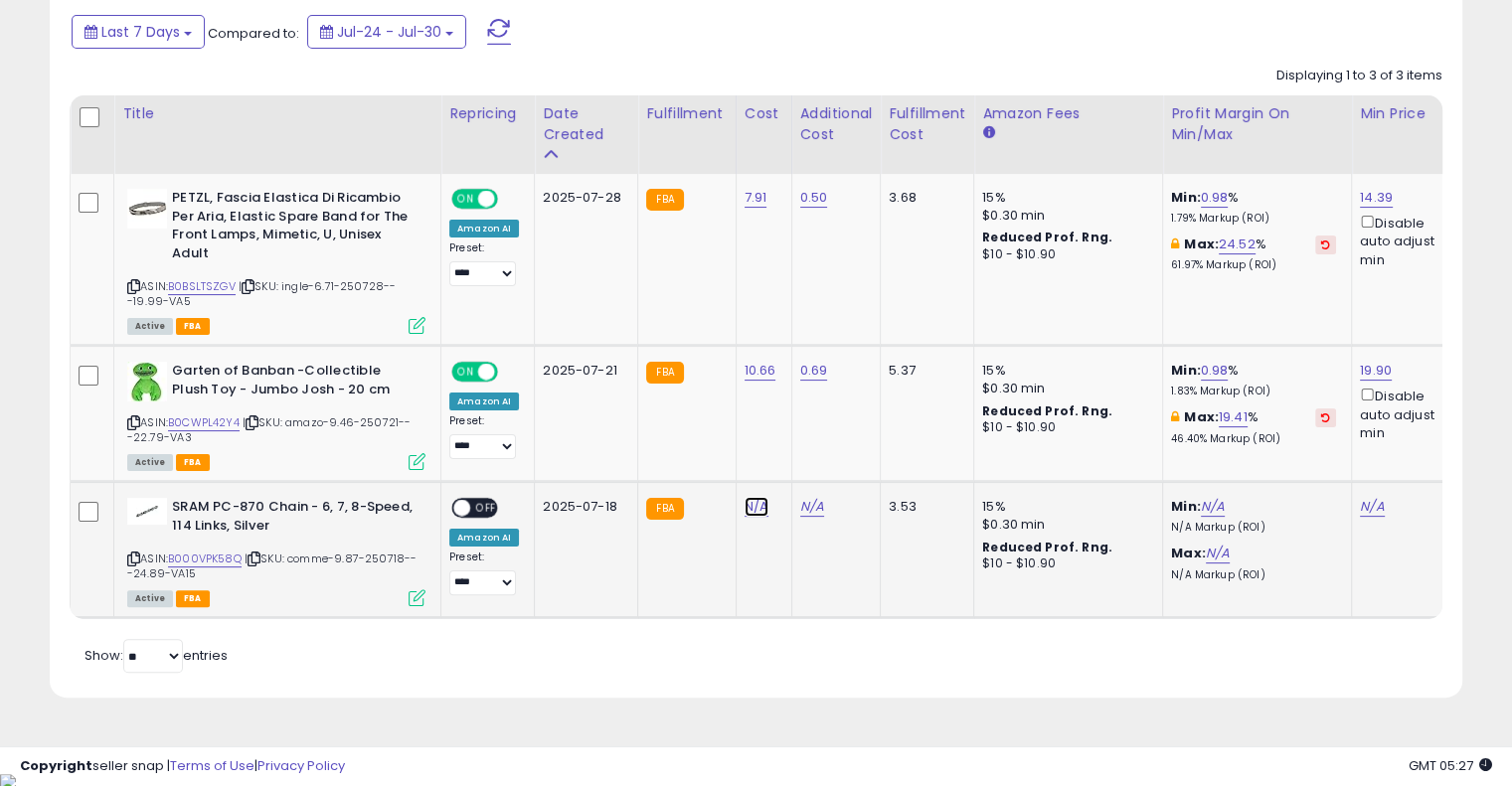 click on "N/A" at bounding box center [756, 507] 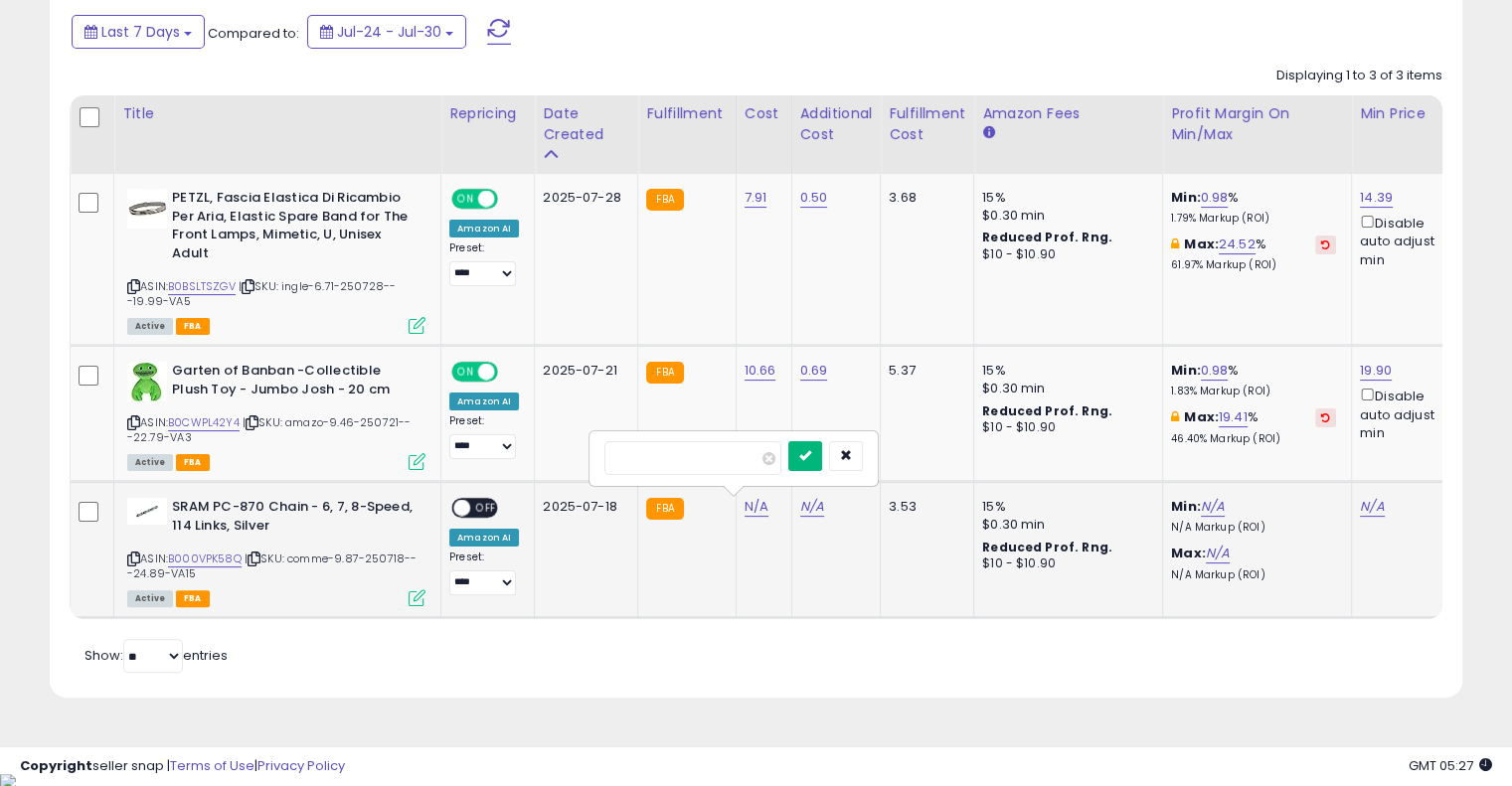 type on "*****" 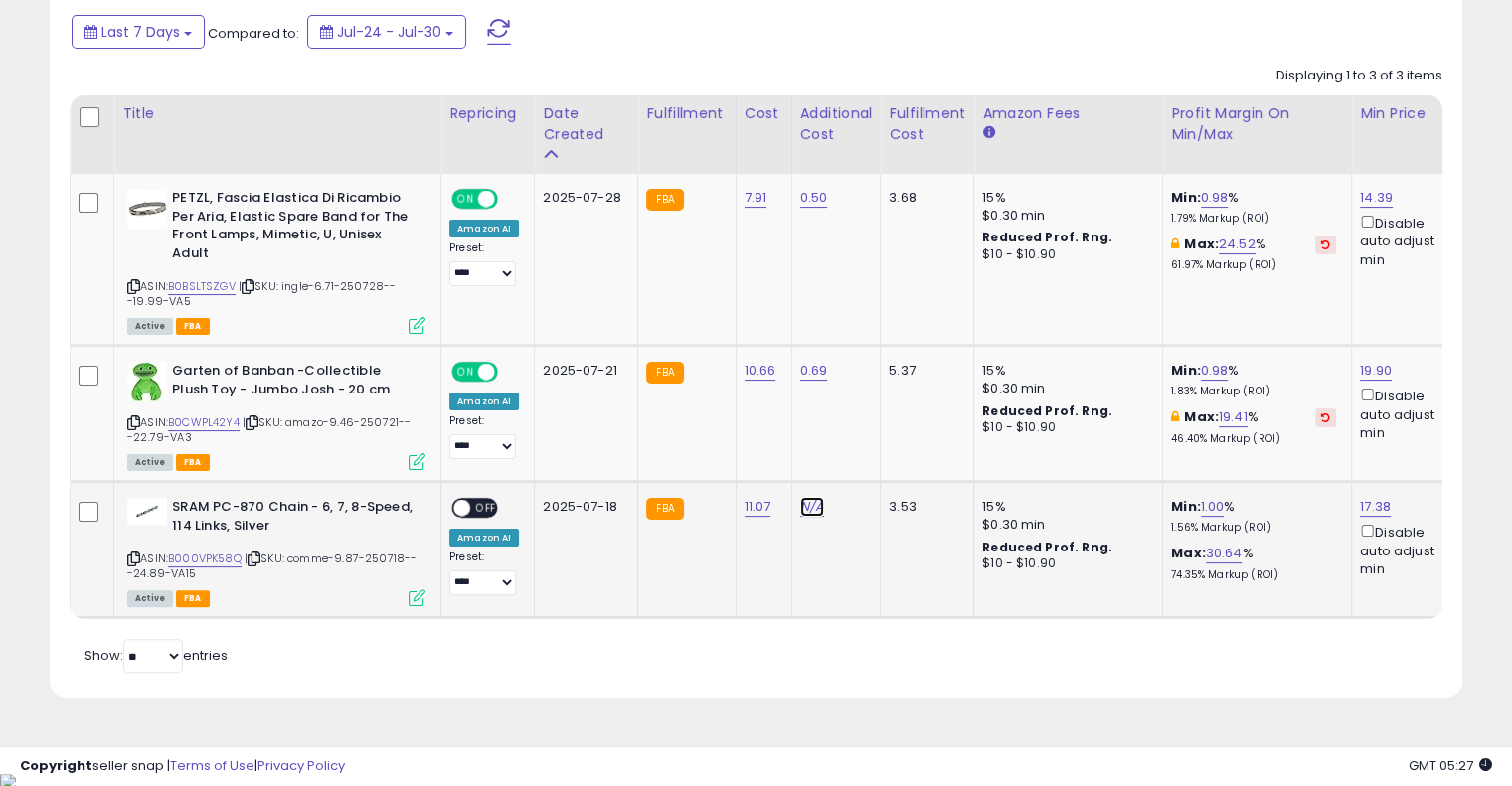 click on "N/A" at bounding box center [812, 507] 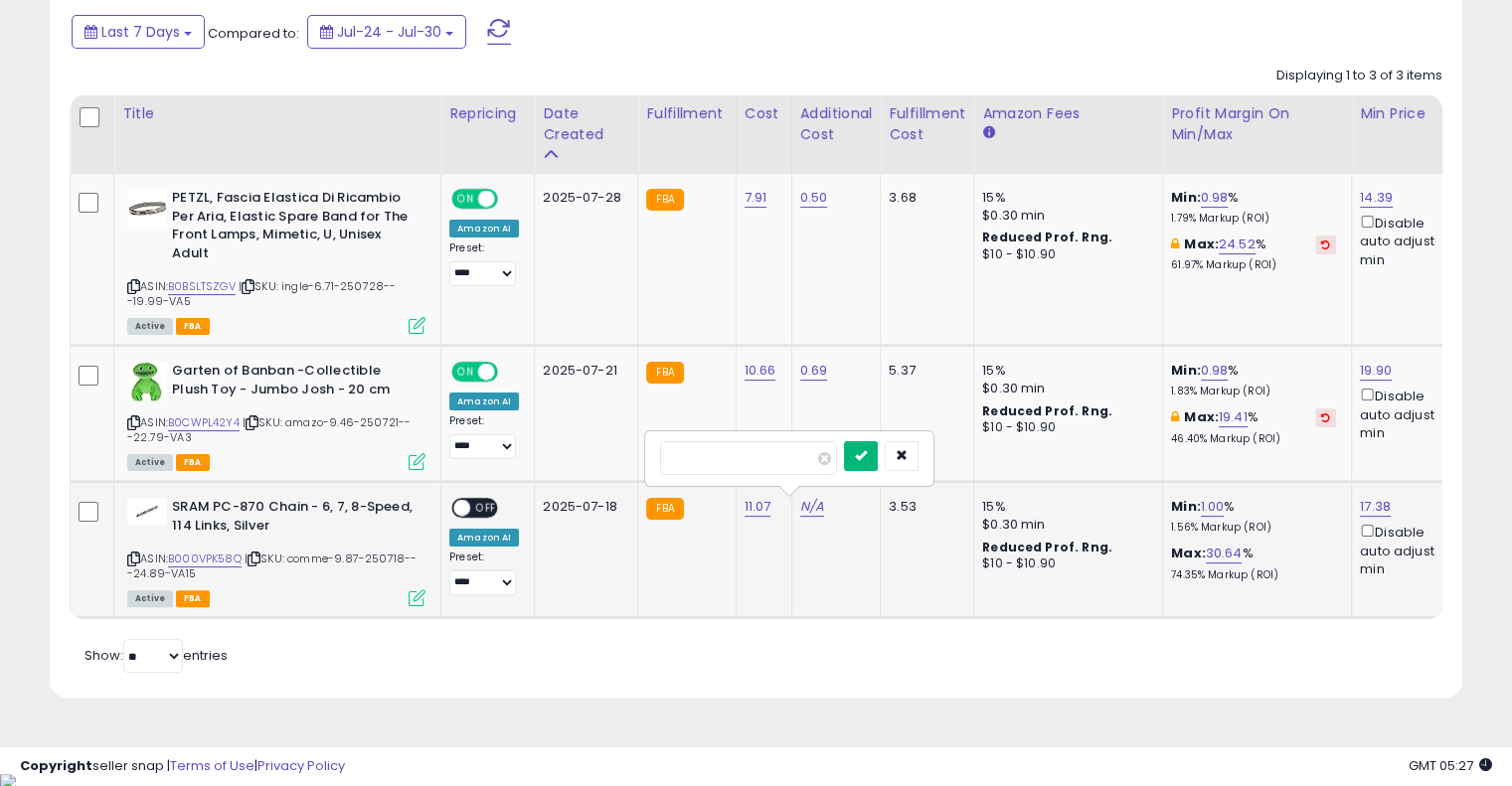 type on "****" 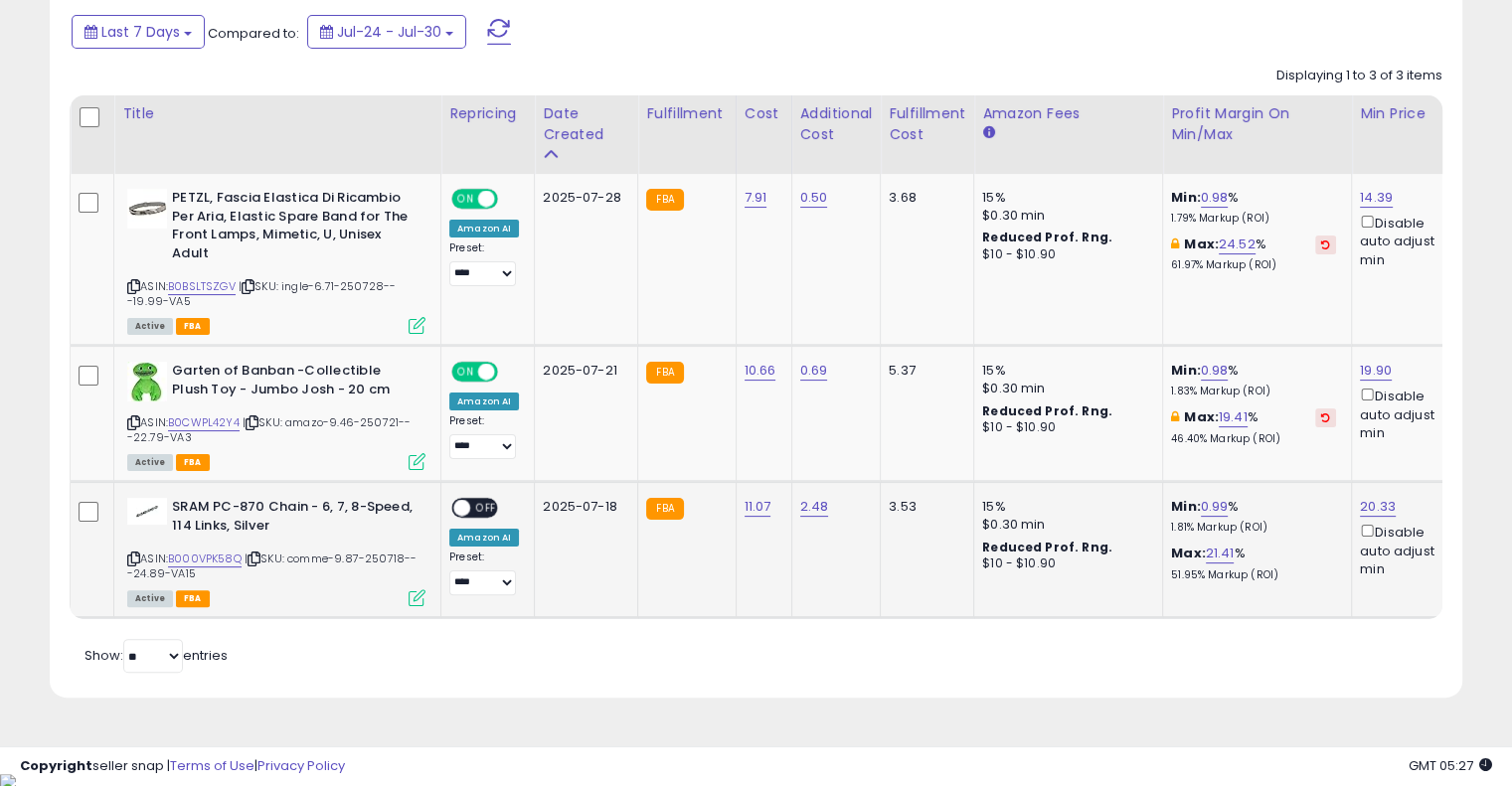 click on "OFF" at bounding box center (486, 508) 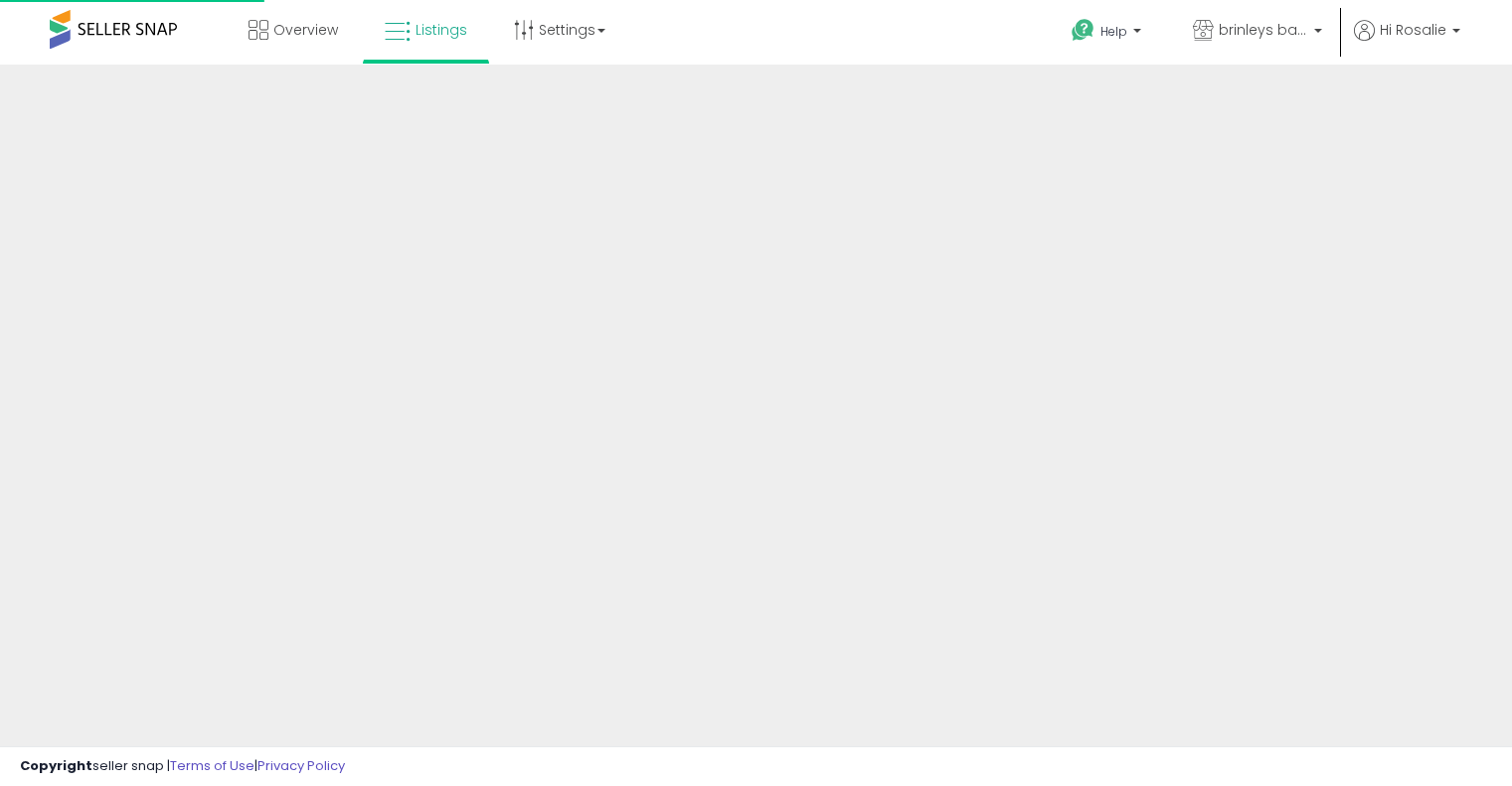 scroll, scrollTop: 0, scrollLeft: 0, axis: both 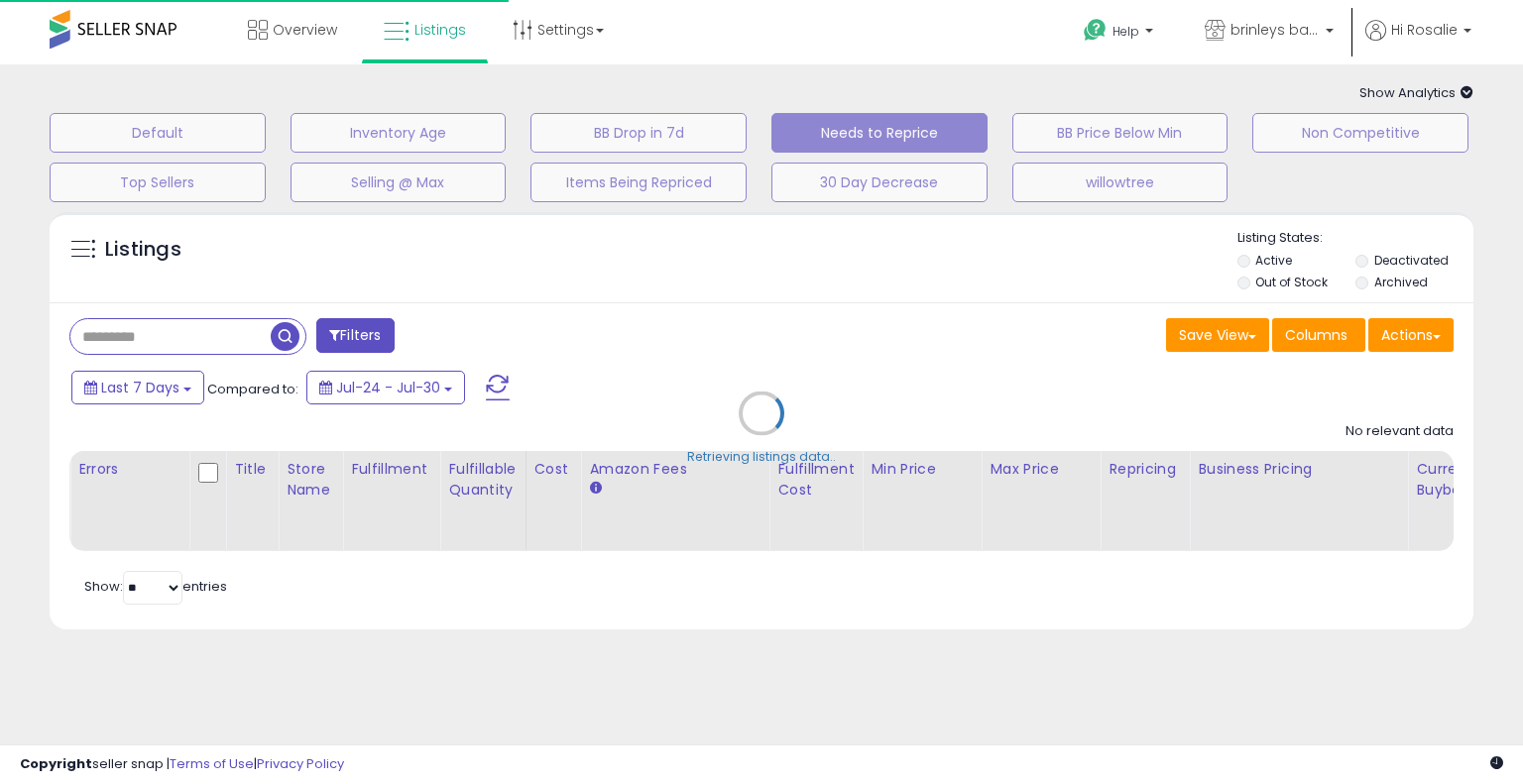 select on "**" 